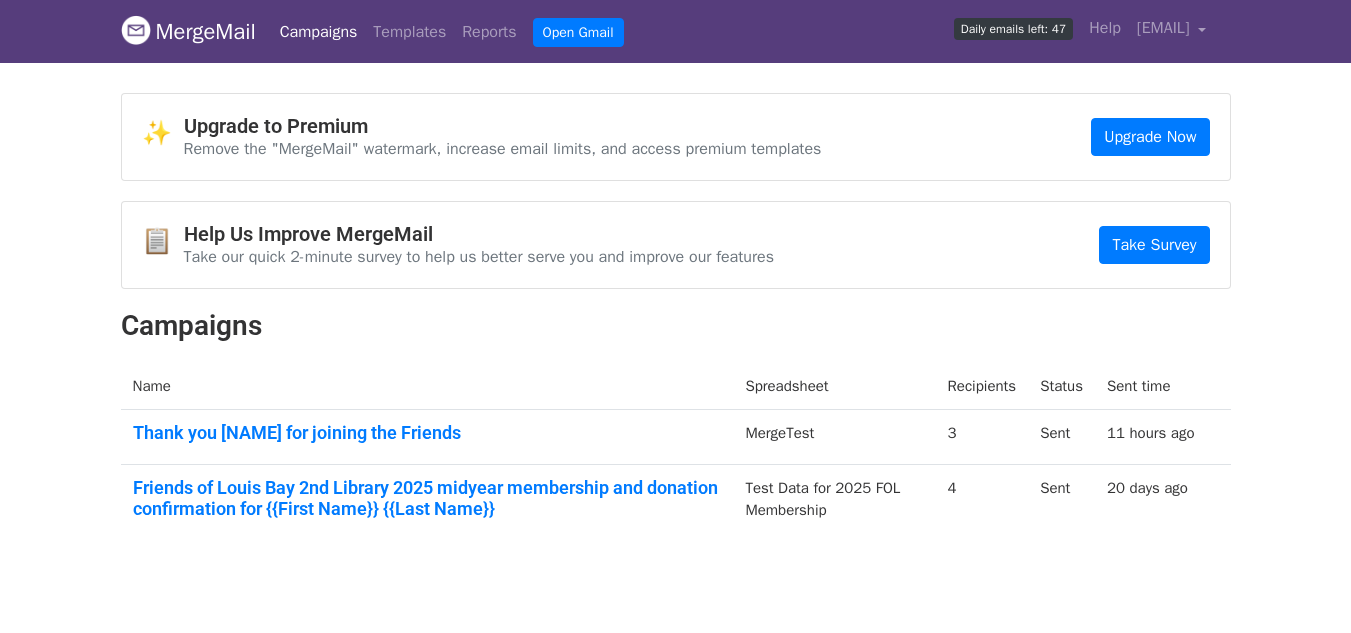 scroll, scrollTop: 0, scrollLeft: 0, axis: both 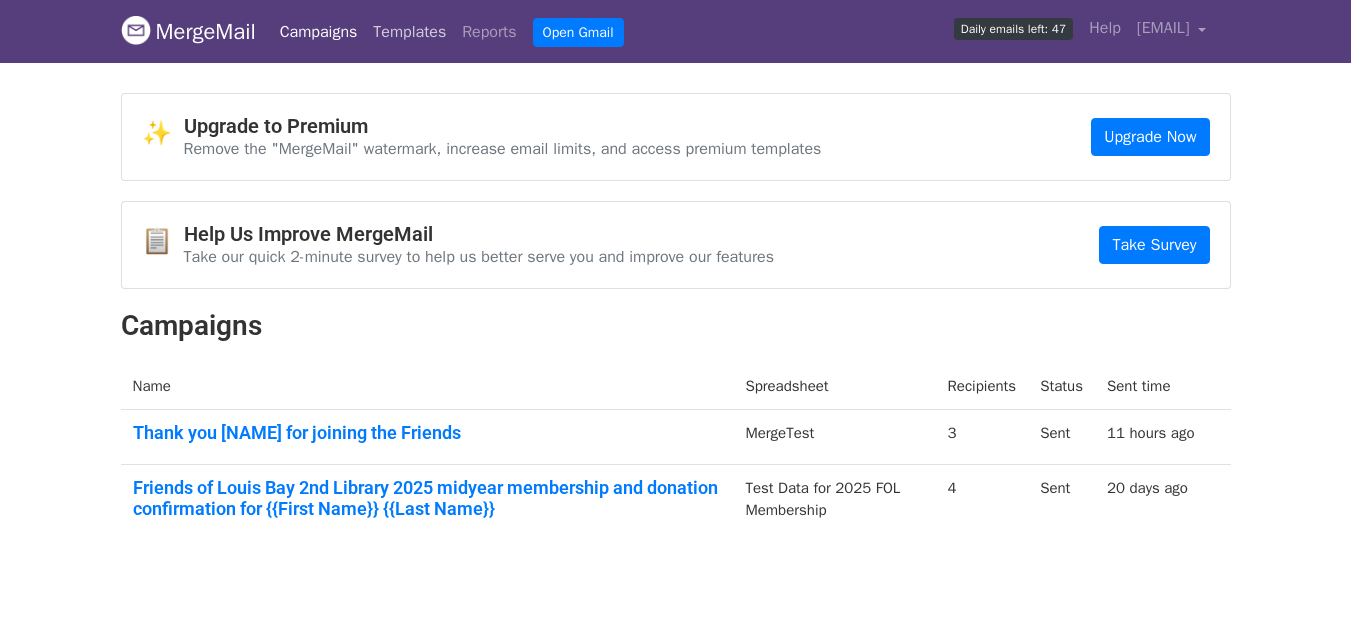 click on "Templates" at bounding box center (409, 32) 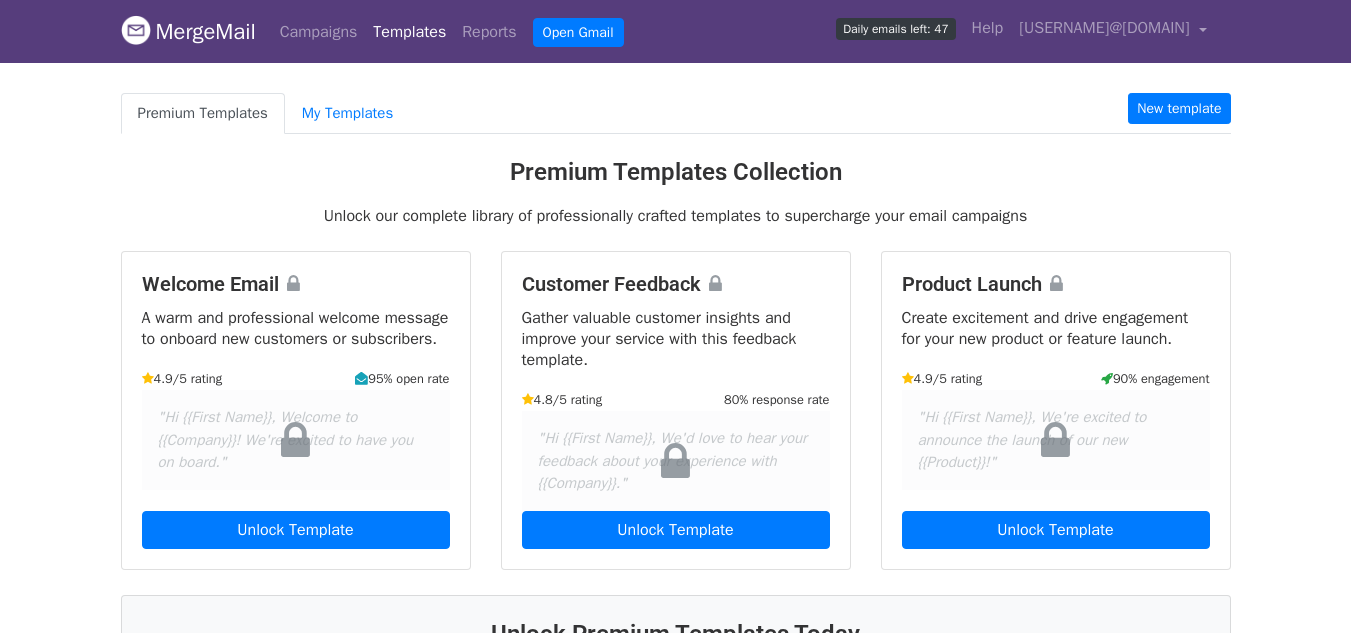scroll, scrollTop: 0, scrollLeft: 0, axis: both 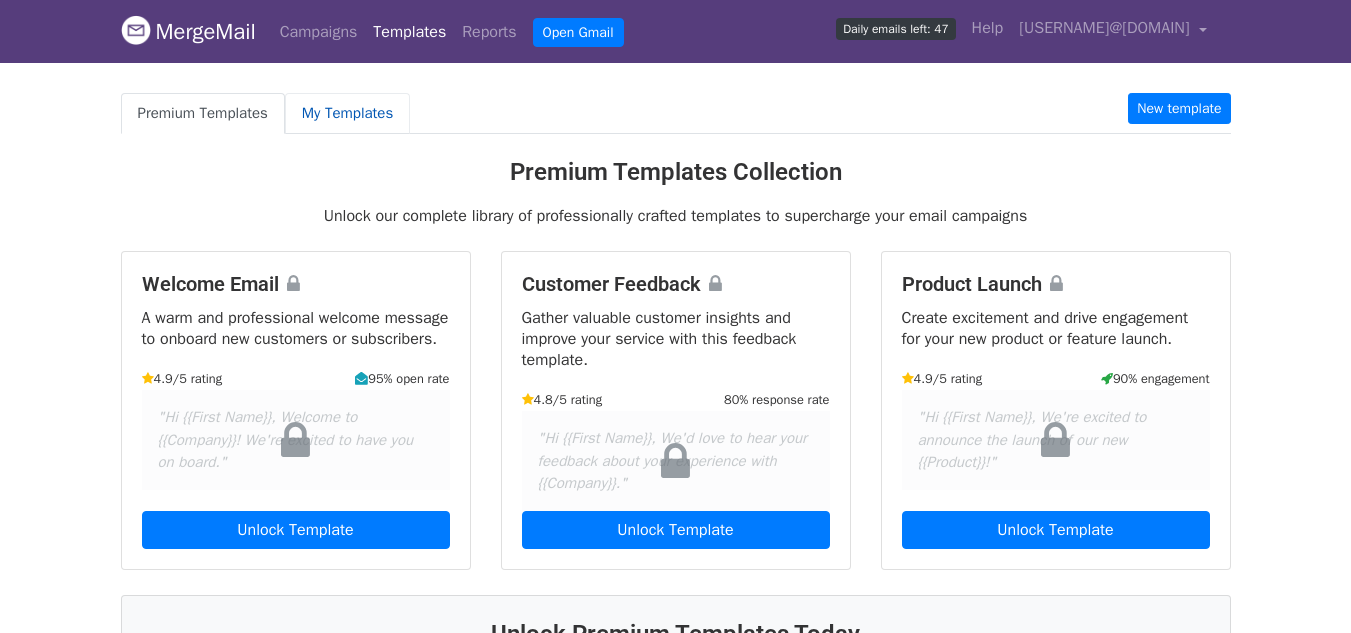 click on "My Templates" at bounding box center (347, 113) 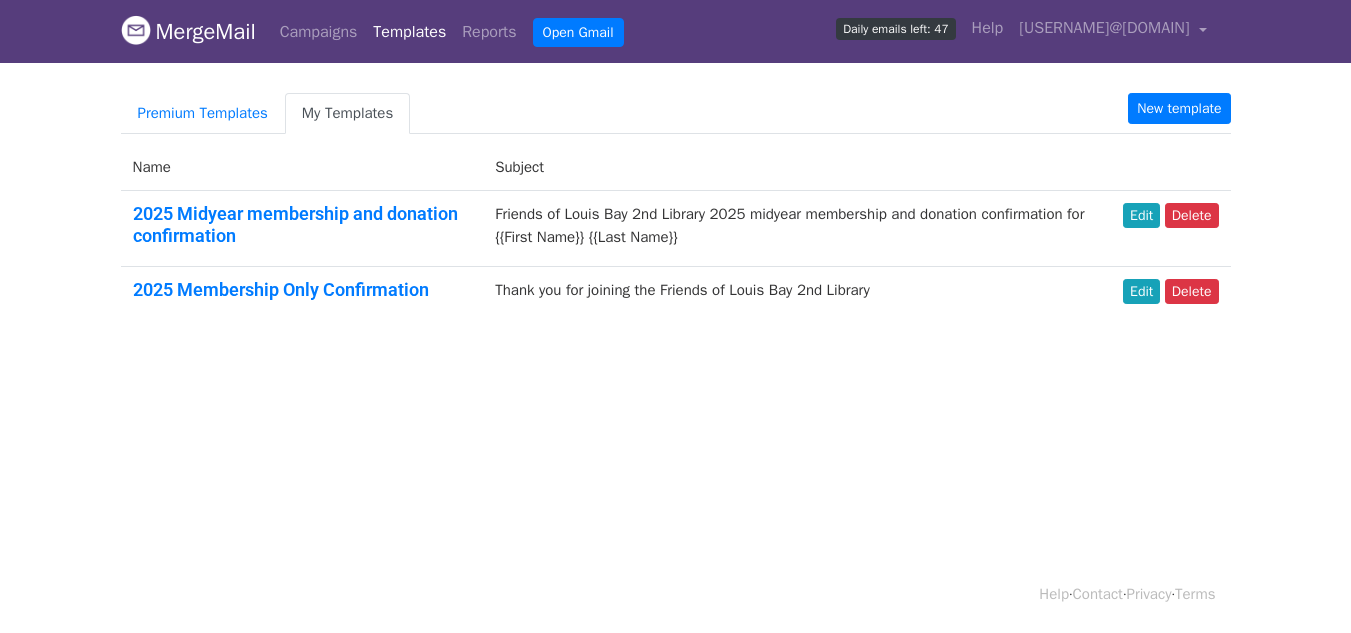 scroll, scrollTop: 0, scrollLeft: 0, axis: both 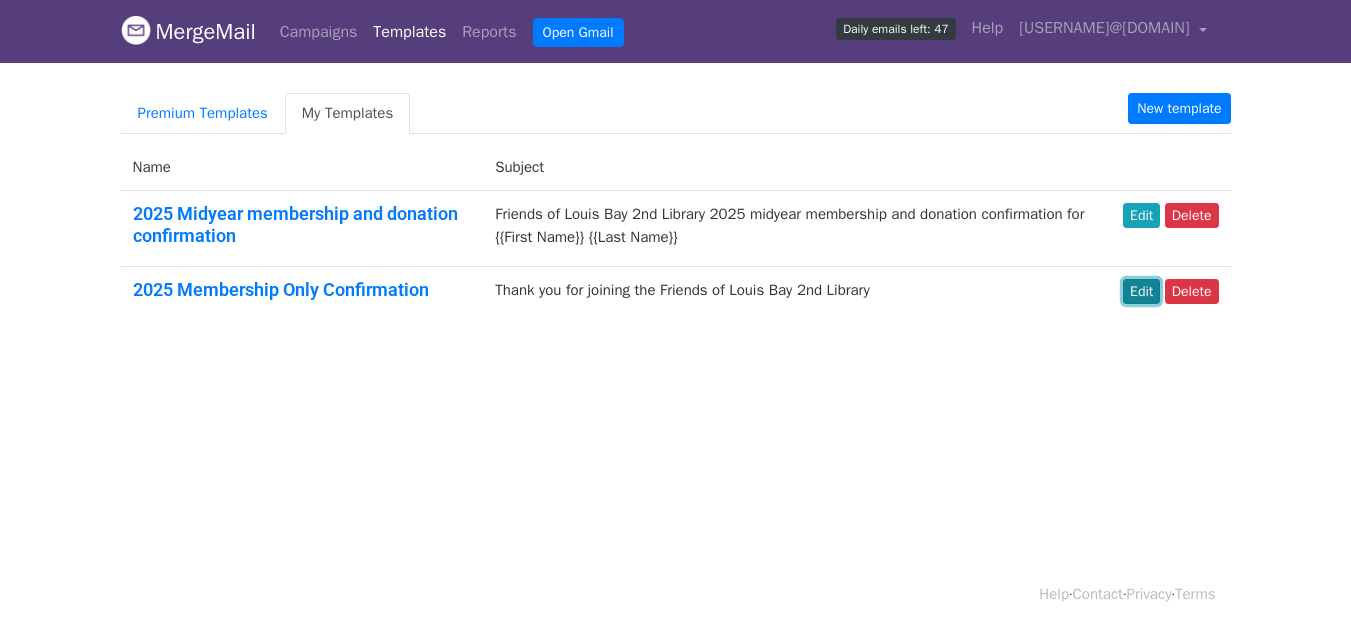 click on "Edit" at bounding box center [1141, 291] 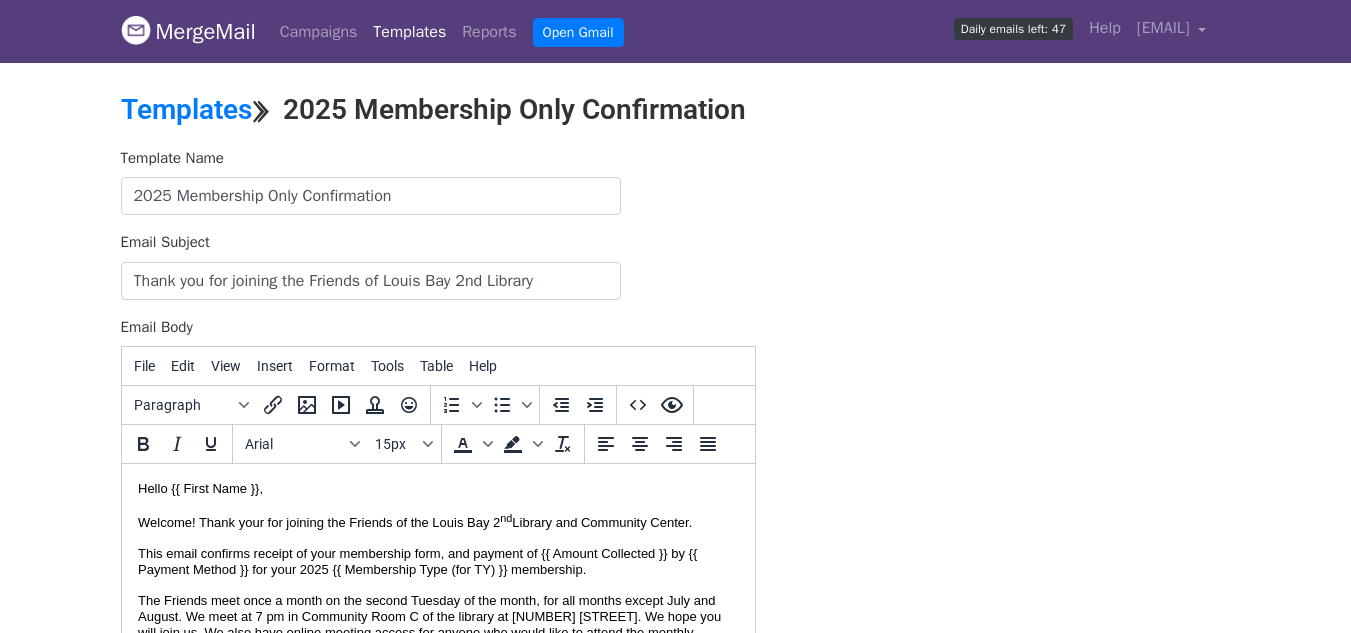 scroll, scrollTop: 0, scrollLeft: 0, axis: both 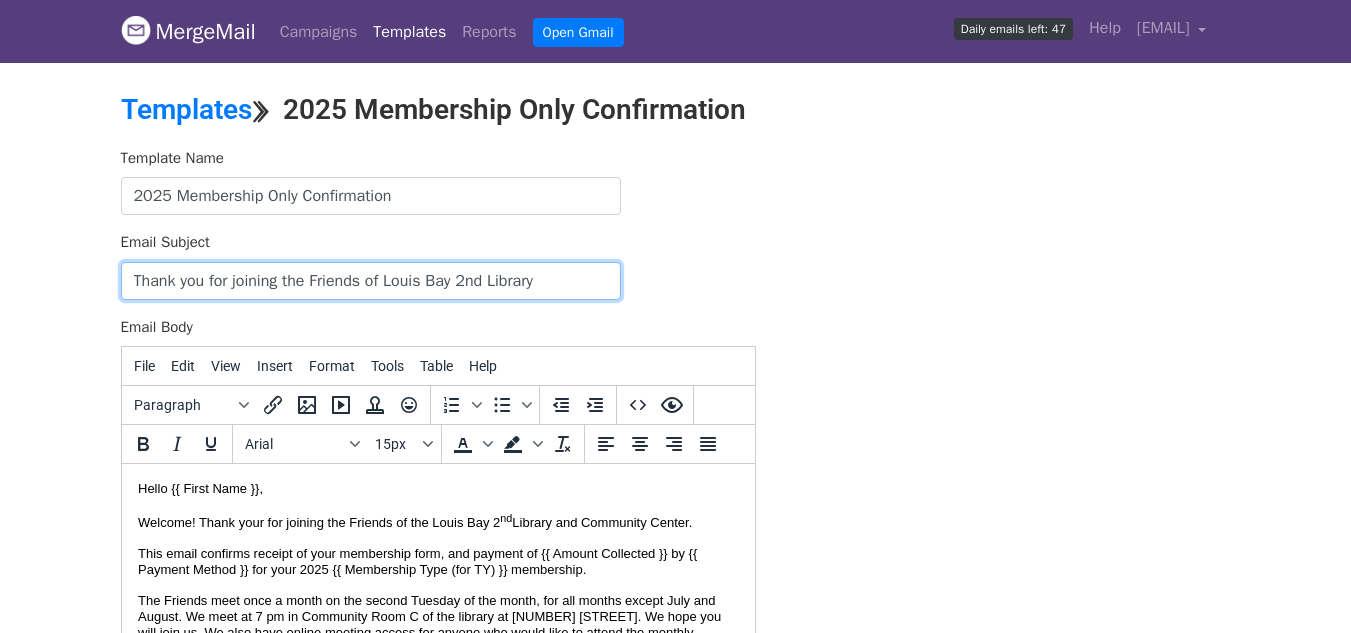 click on "Thank you for joining the Friends of Louis Bay 2nd Library" at bounding box center [371, 281] 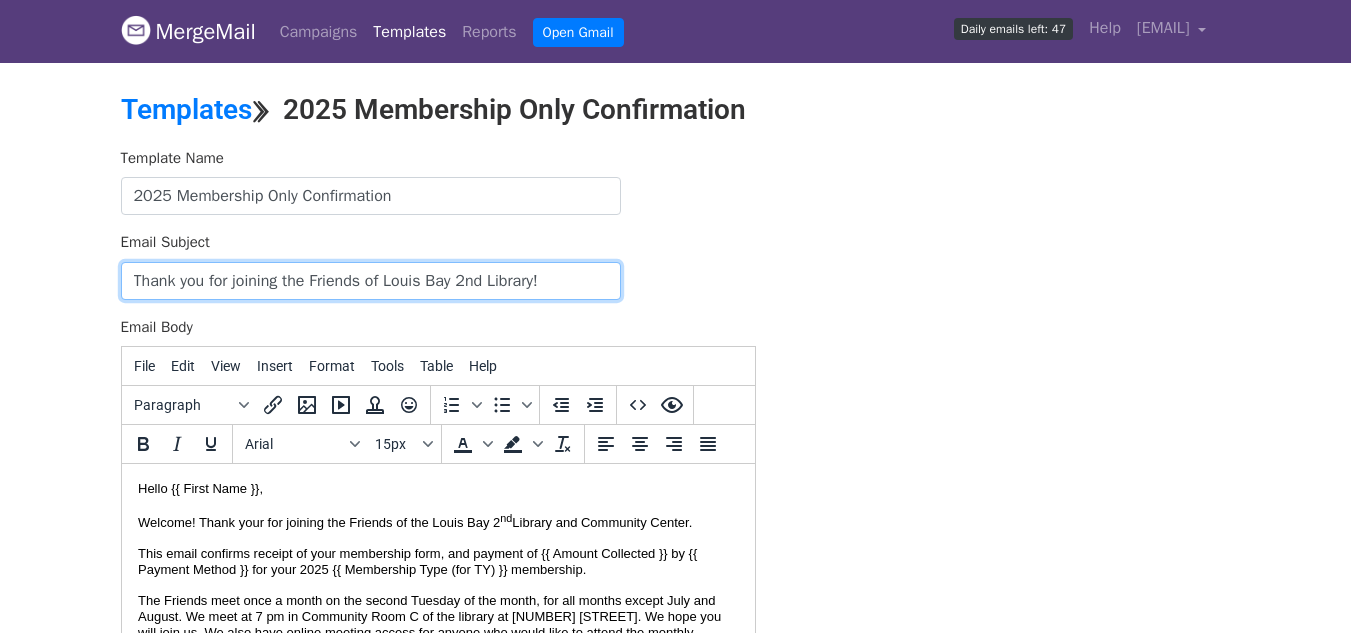 click on "Thank you for joining the Friends of Louis Bay 2nd Library!" at bounding box center [371, 281] 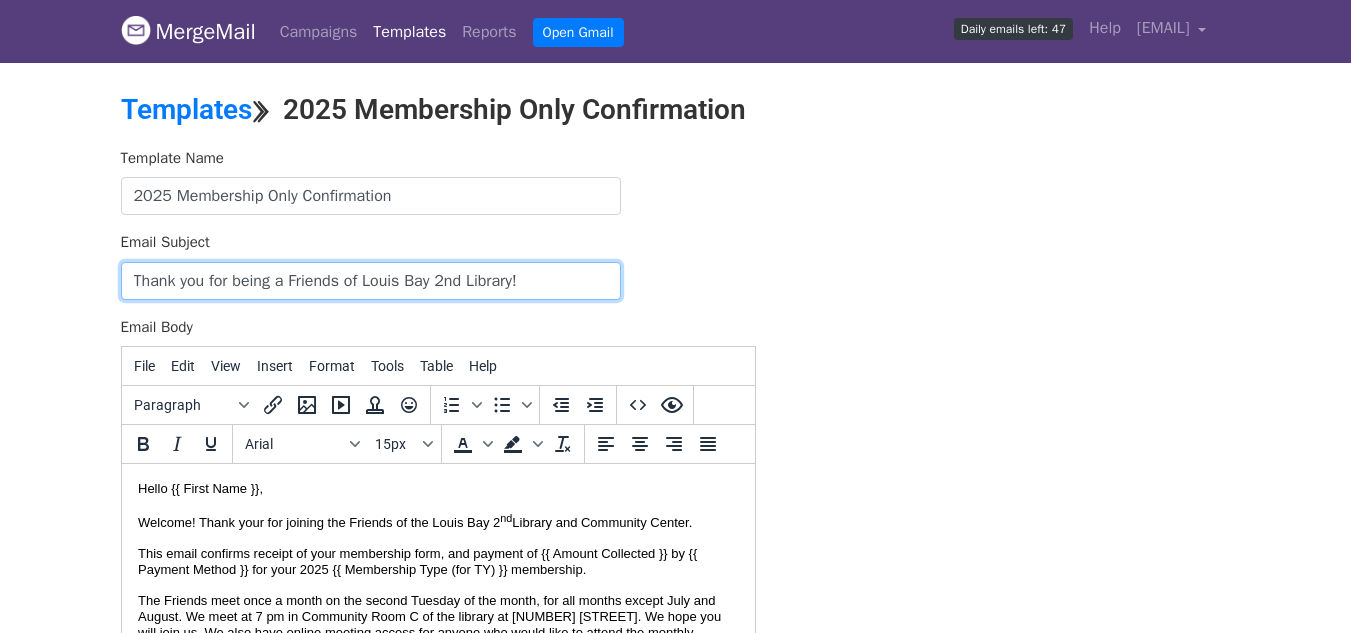 click on "Thank you for being a Friends of Louis Bay 2nd Library!" at bounding box center (371, 281) 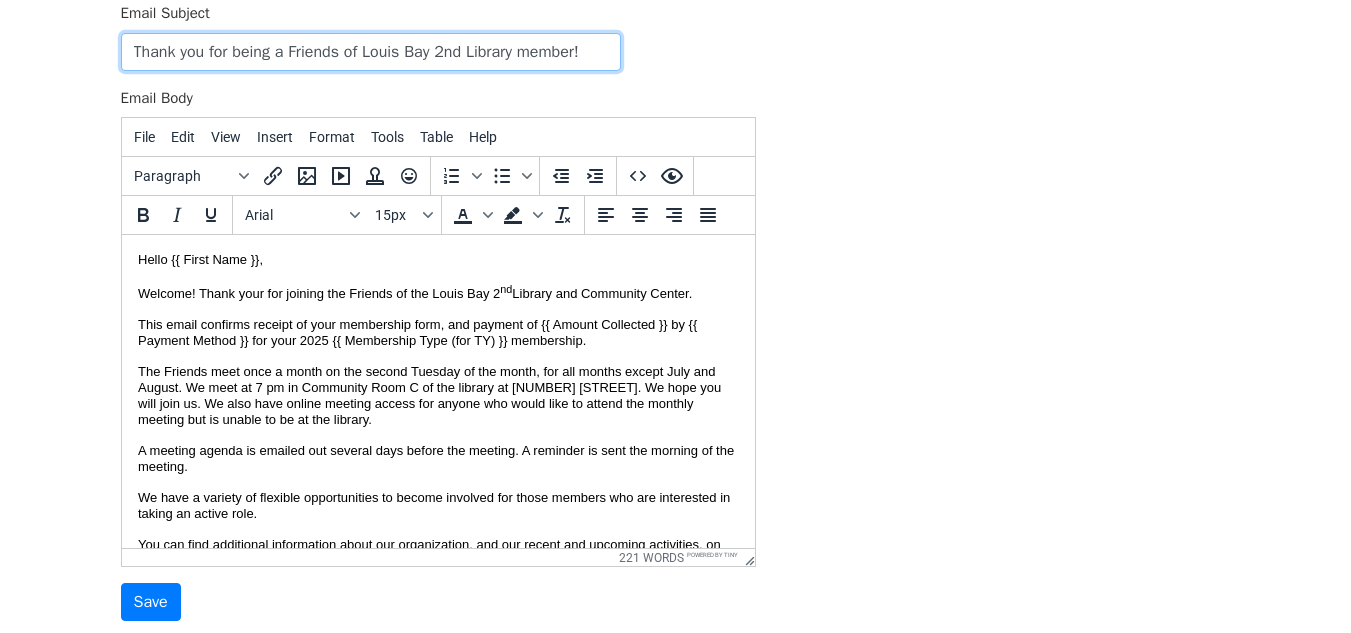 scroll, scrollTop: 379, scrollLeft: 0, axis: vertical 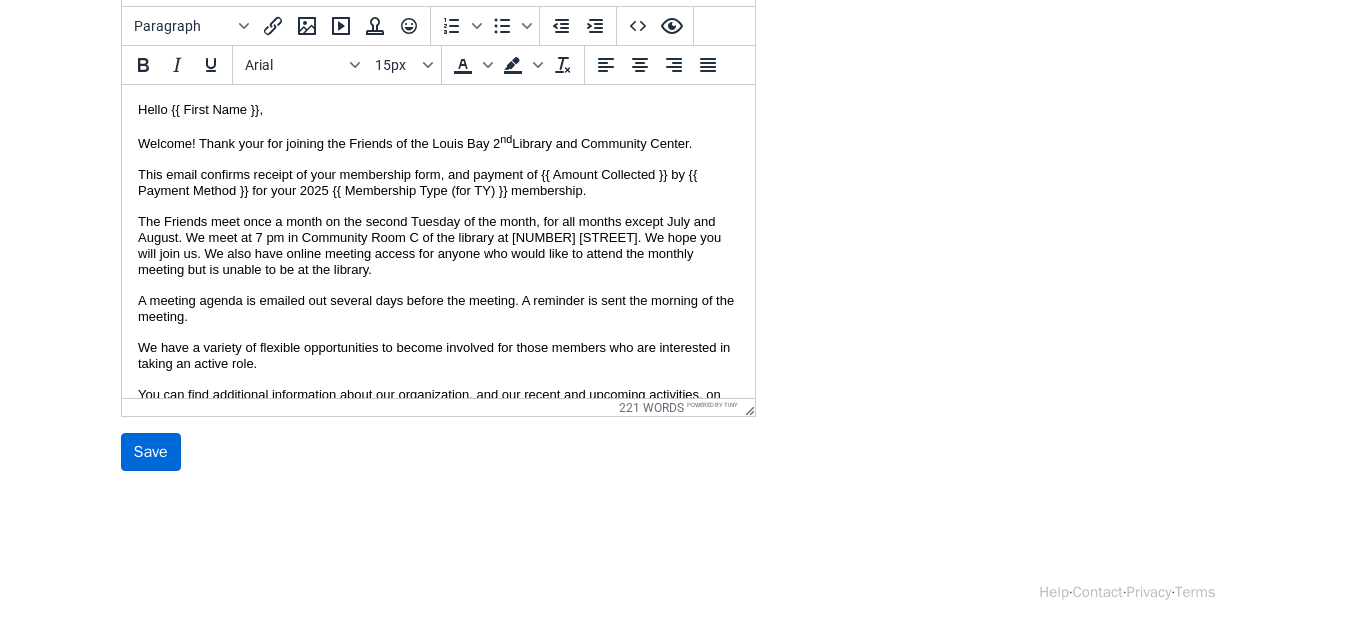 type on "Thank you for being a Friends of Louis Bay 2nd Library member!" 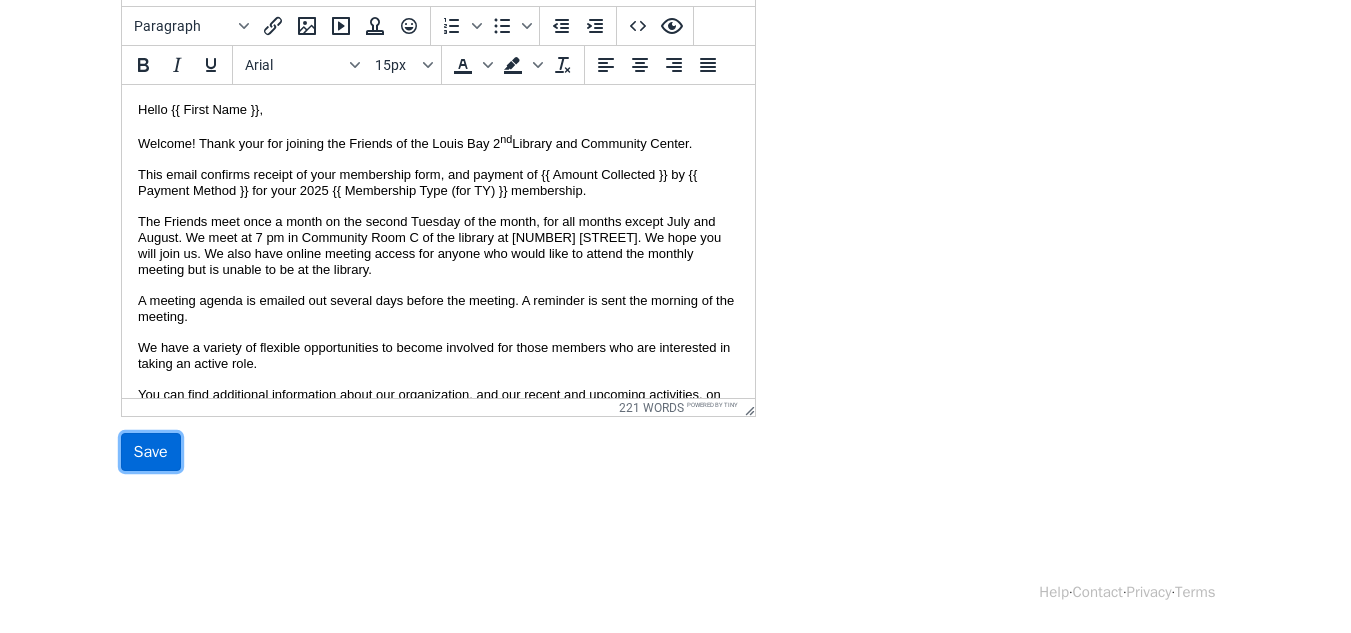 click on "Save" at bounding box center (151, 452) 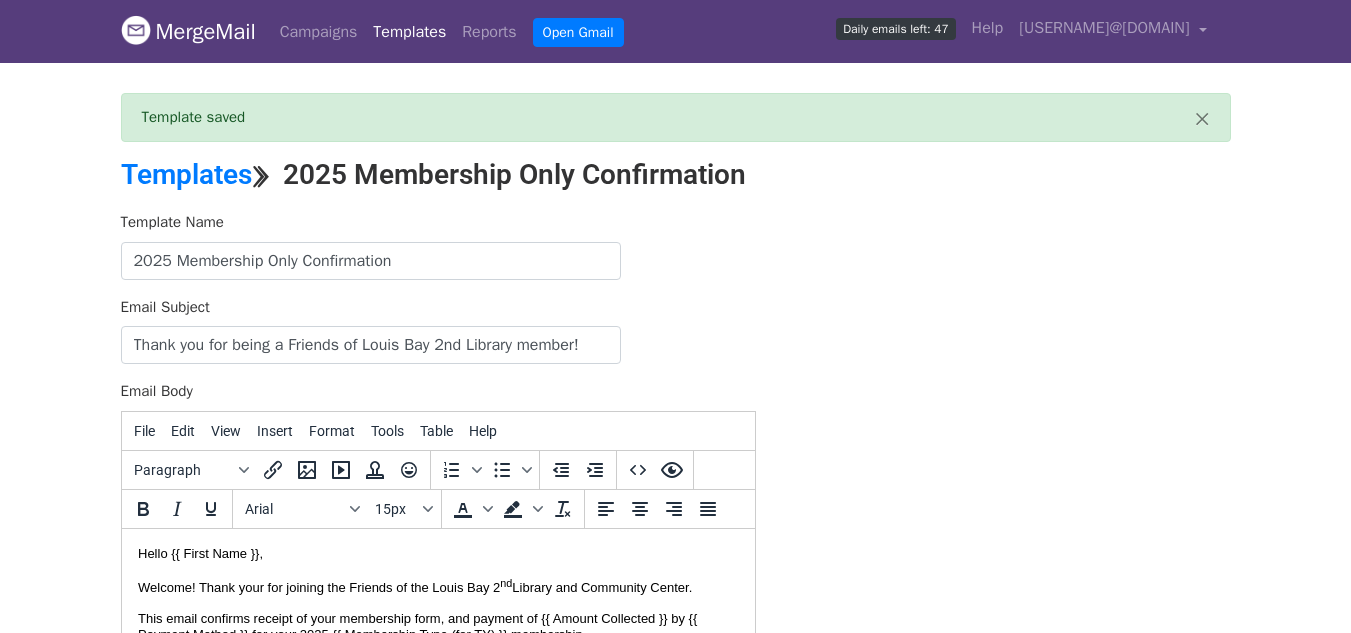 scroll, scrollTop: 0, scrollLeft: 0, axis: both 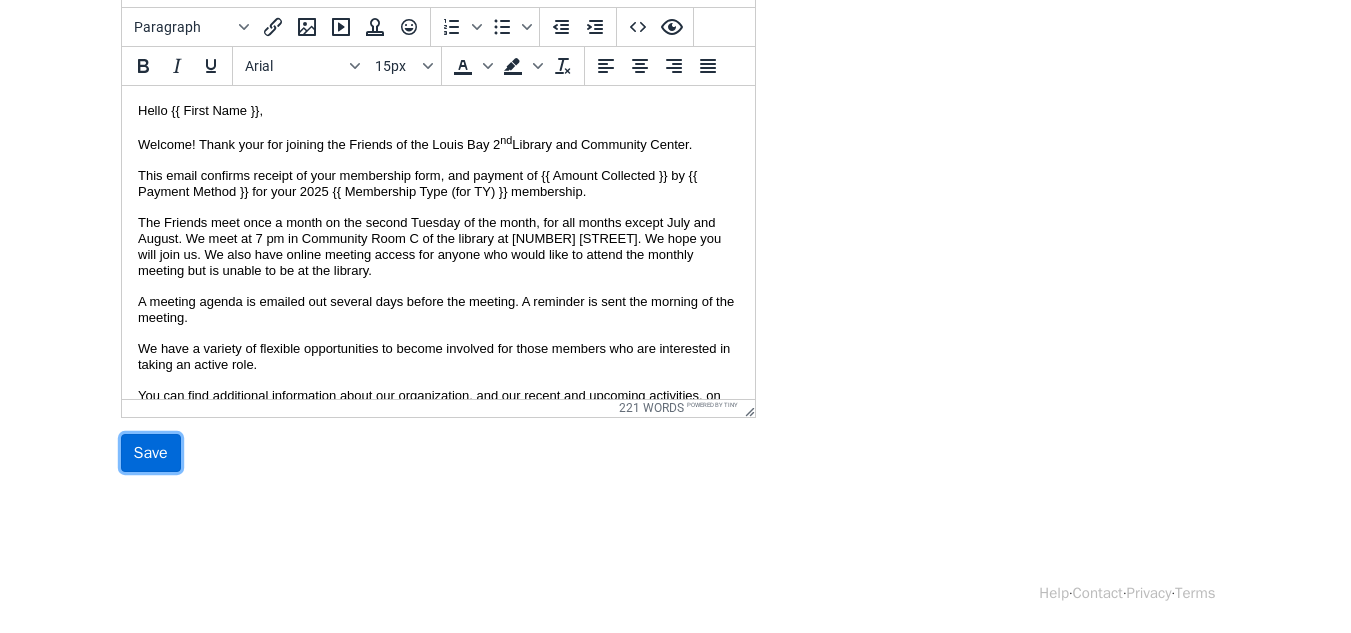 click on "Save" at bounding box center [151, 453] 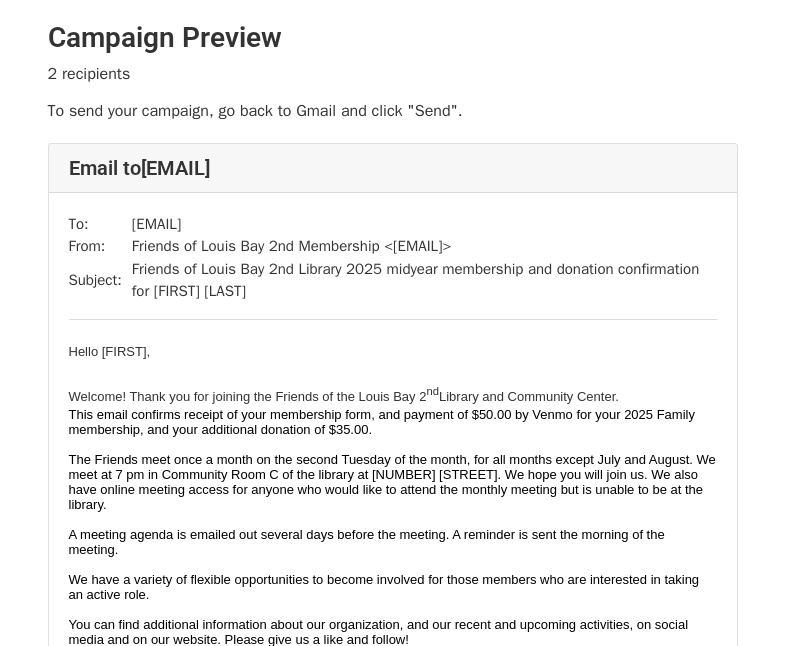 scroll, scrollTop: 0, scrollLeft: 0, axis: both 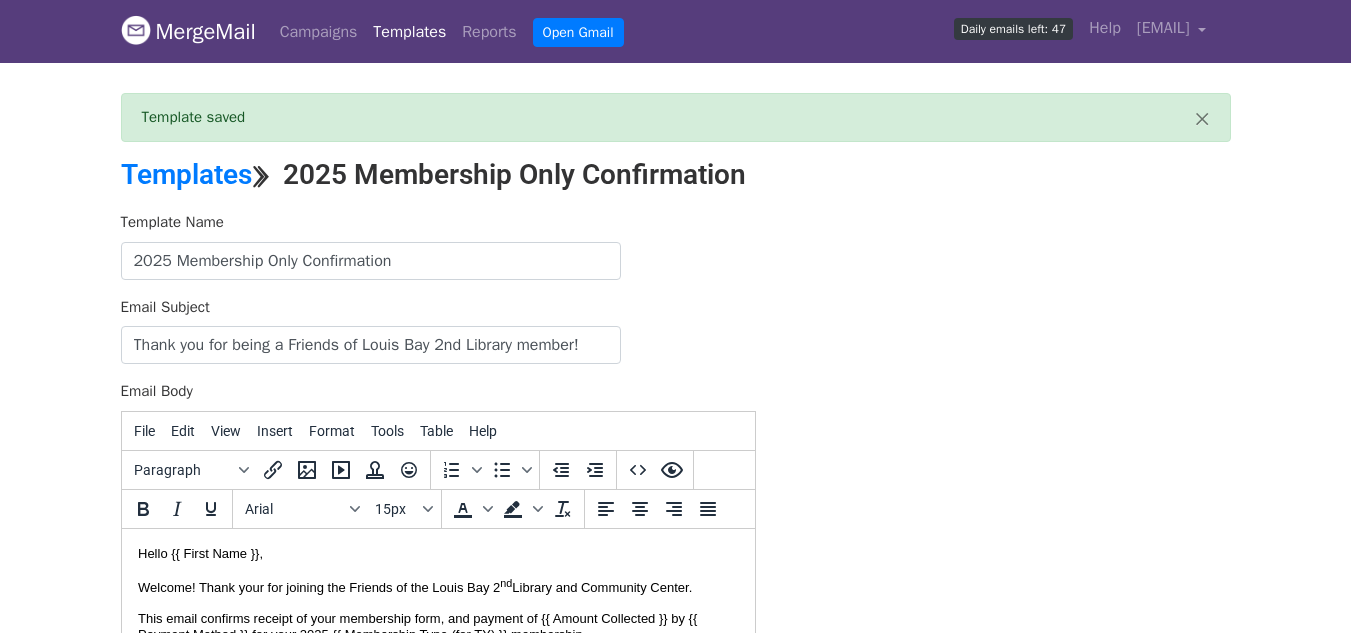 click on "Templates" at bounding box center [409, 32] 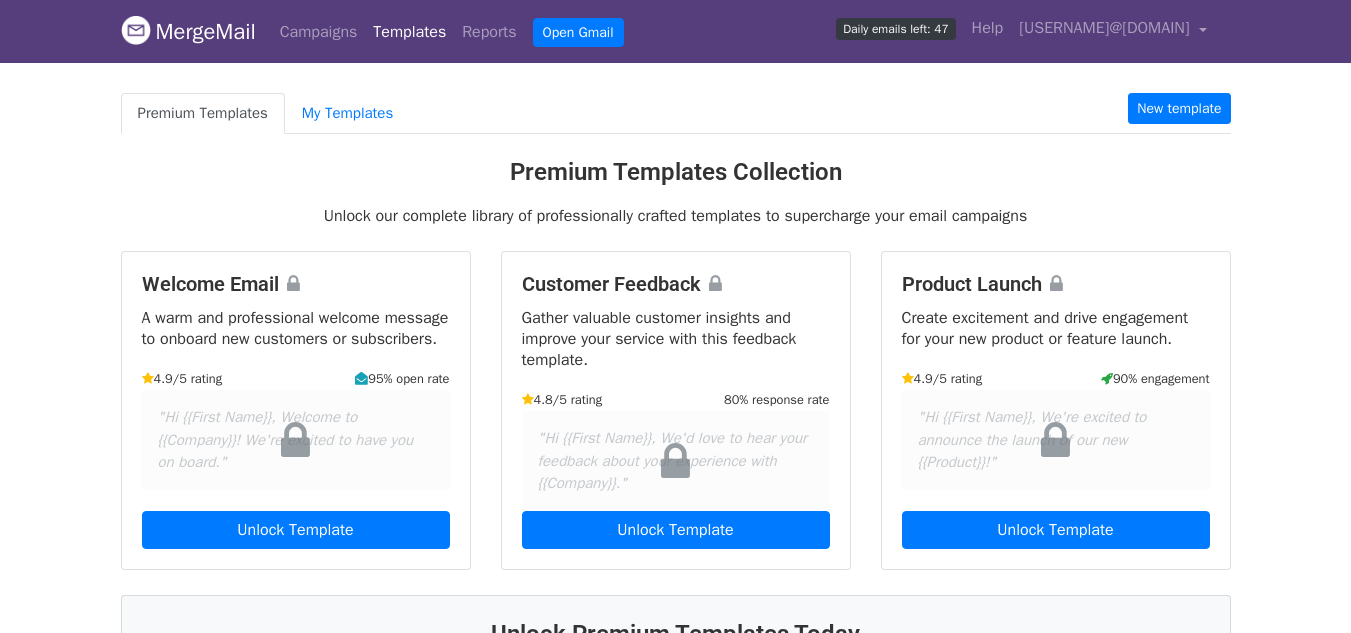scroll, scrollTop: 0, scrollLeft: 0, axis: both 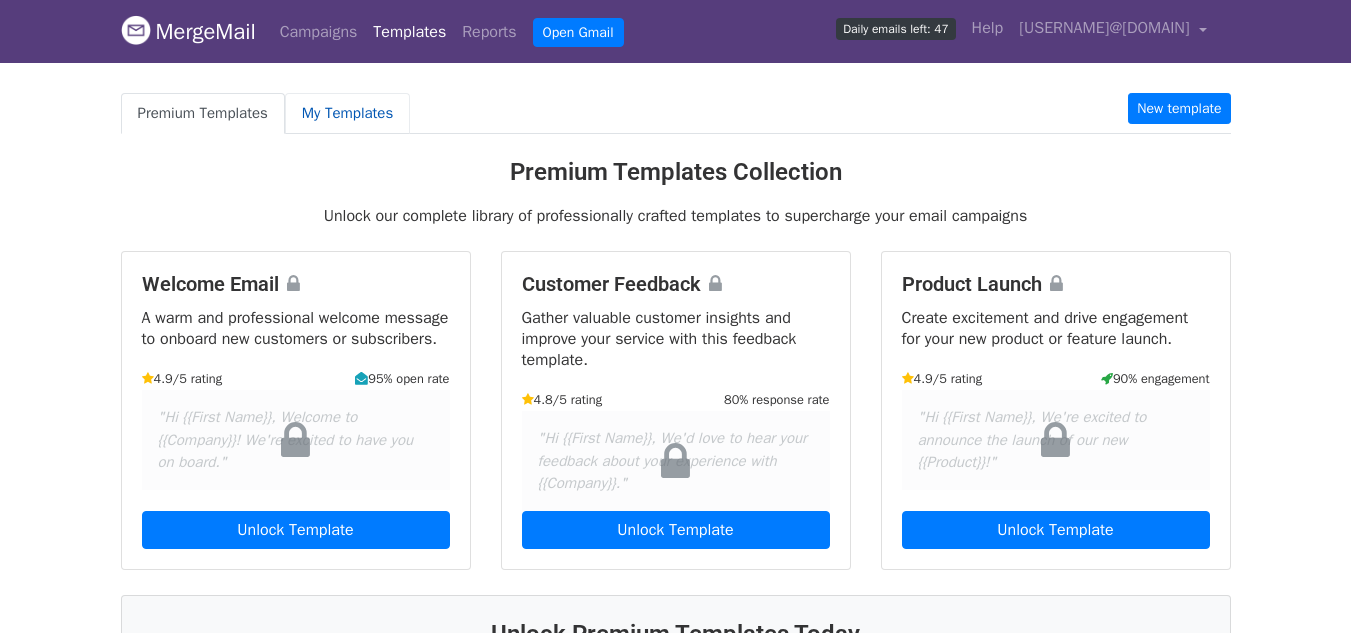 click on "My Templates" at bounding box center (347, 113) 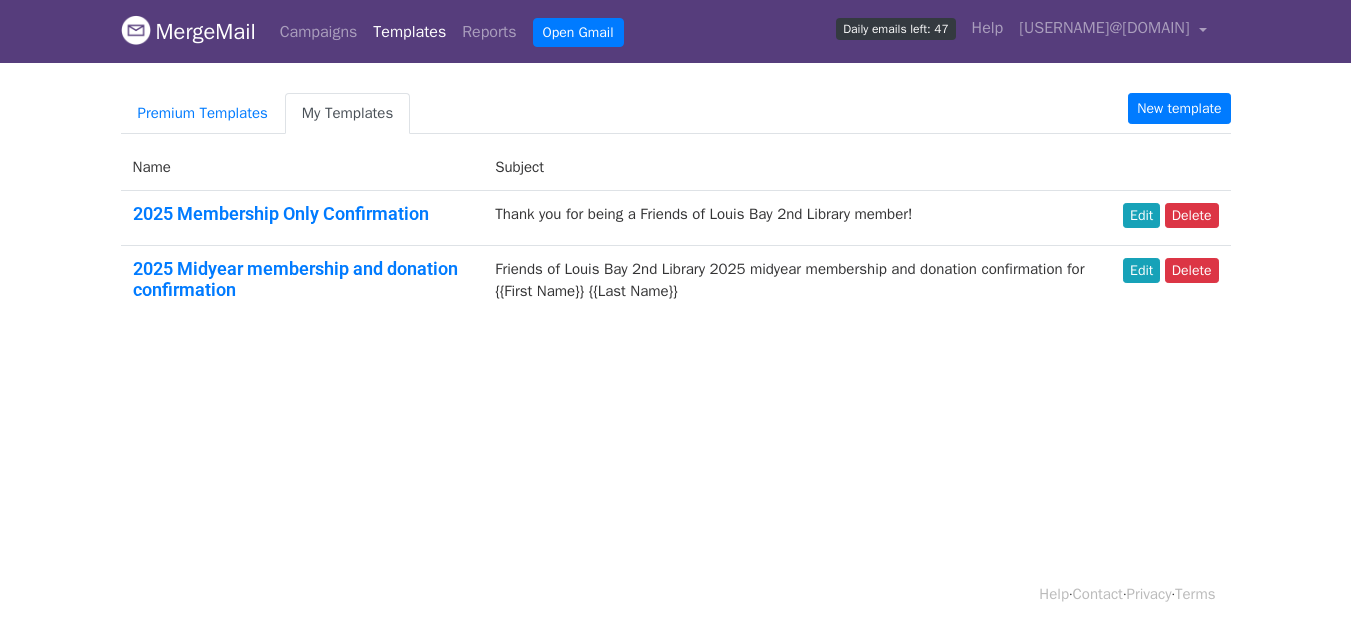 scroll, scrollTop: 0, scrollLeft: 0, axis: both 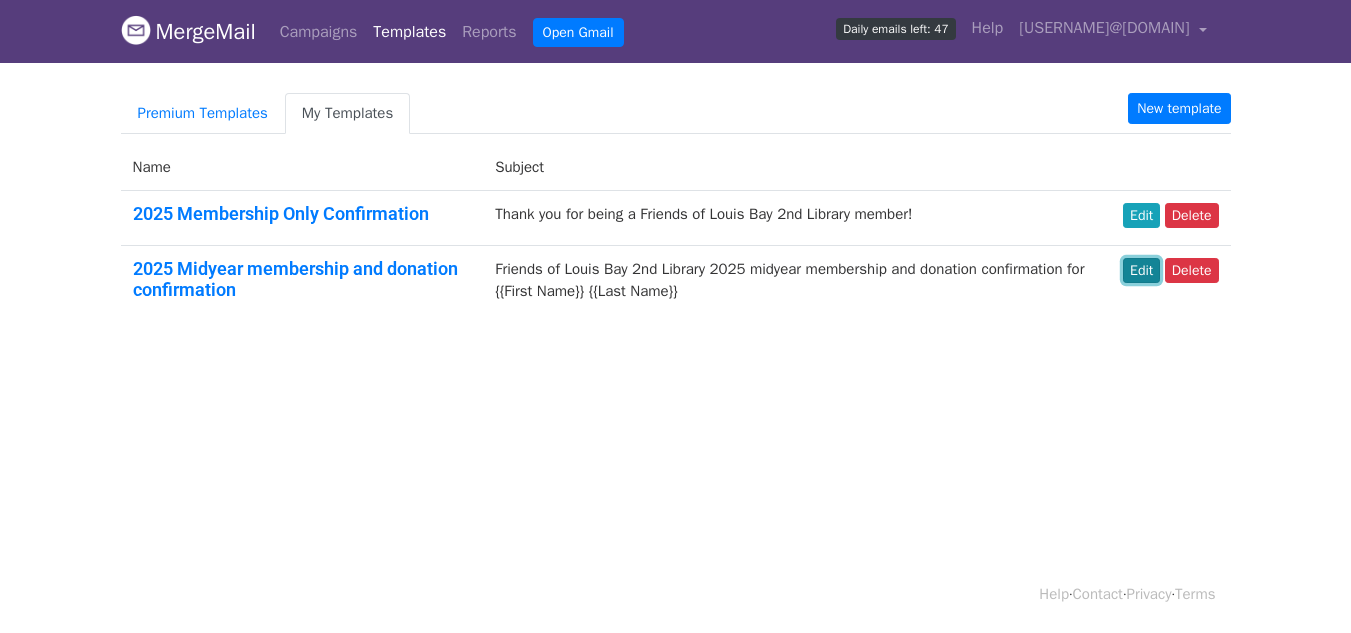 click on "Edit" at bounding box center [1141, 270] 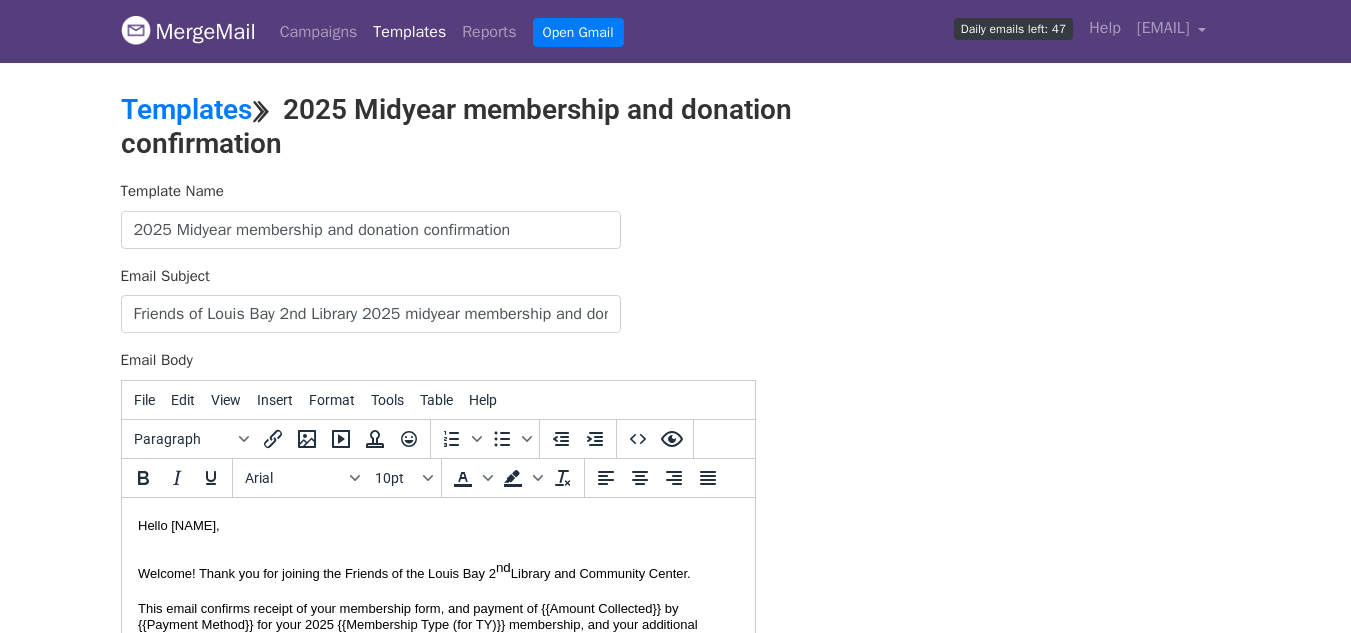 scroll, scrollTop: 0, scrollLeft: 0, axis: both 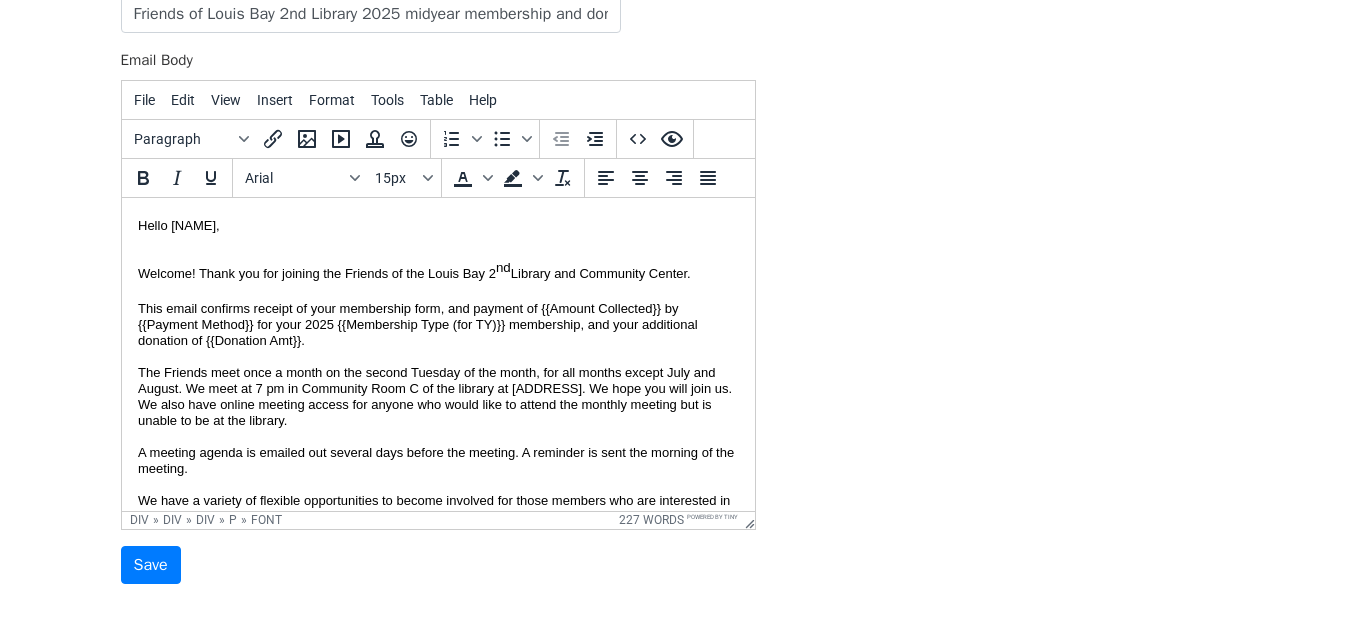 click on "This email confirms receipt of your membership form, and payment of {{Amount Collected}} by {{Payment Method}} for your 2025 {{Membership Type (for TY)}} membership, and your additional donation of {{Donation Amt}}. T" at bounding box center [417, 339] 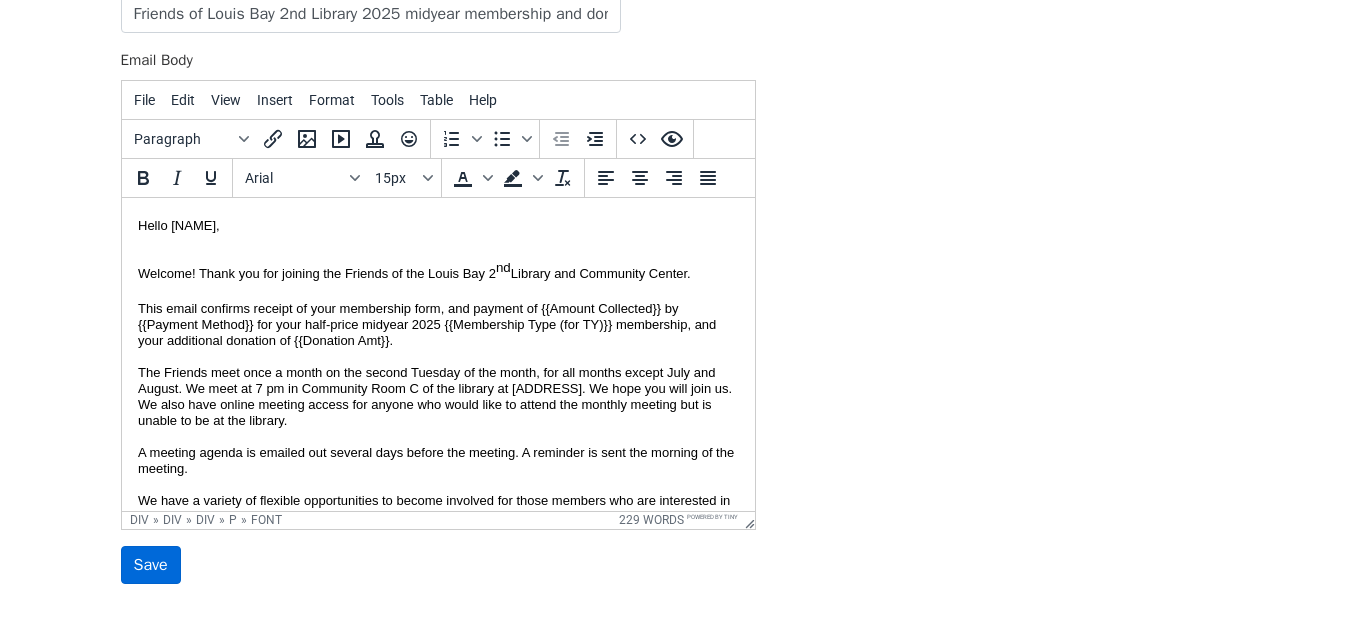 click on "Save" at bounding box center (151, 565) 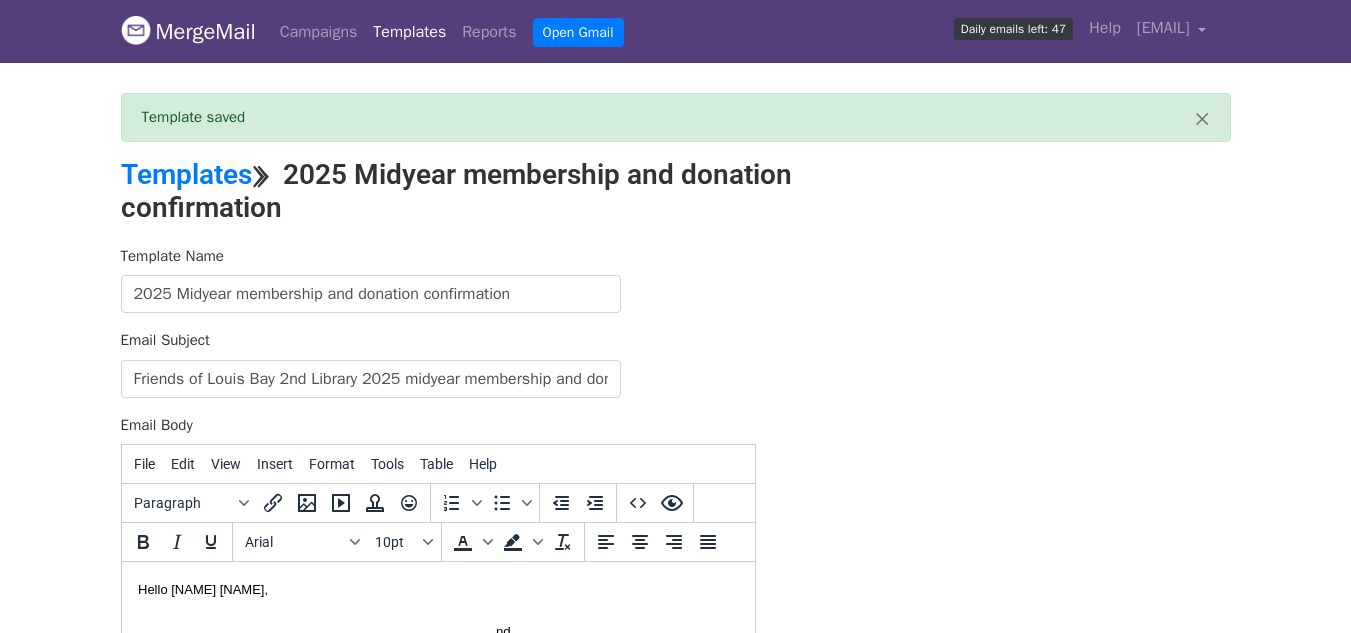 scroll, scrollTop: 0, scrollLeft: 0, axis: both 